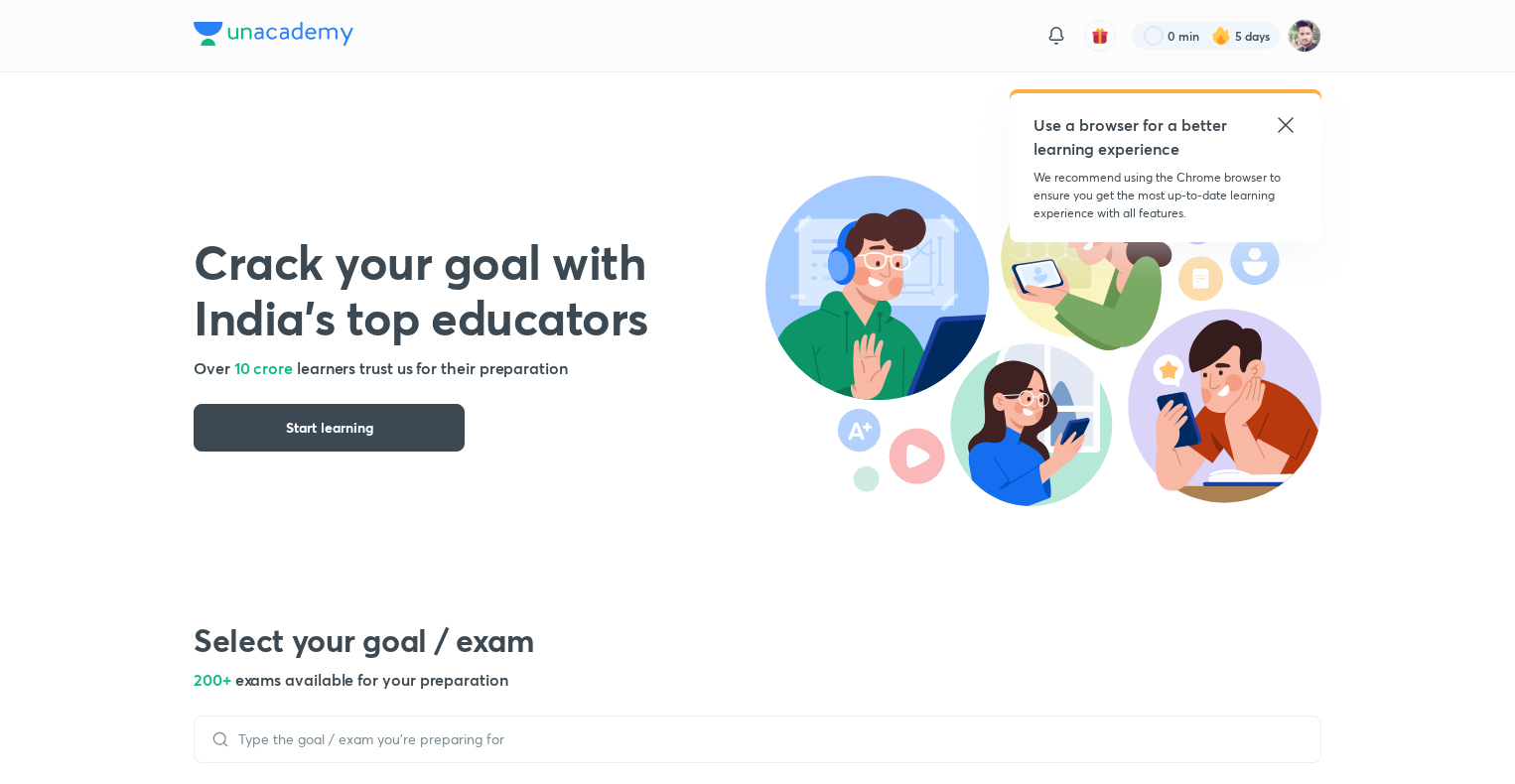 scroll, scrollTop: 0, scrollLeft: 0, axis: both 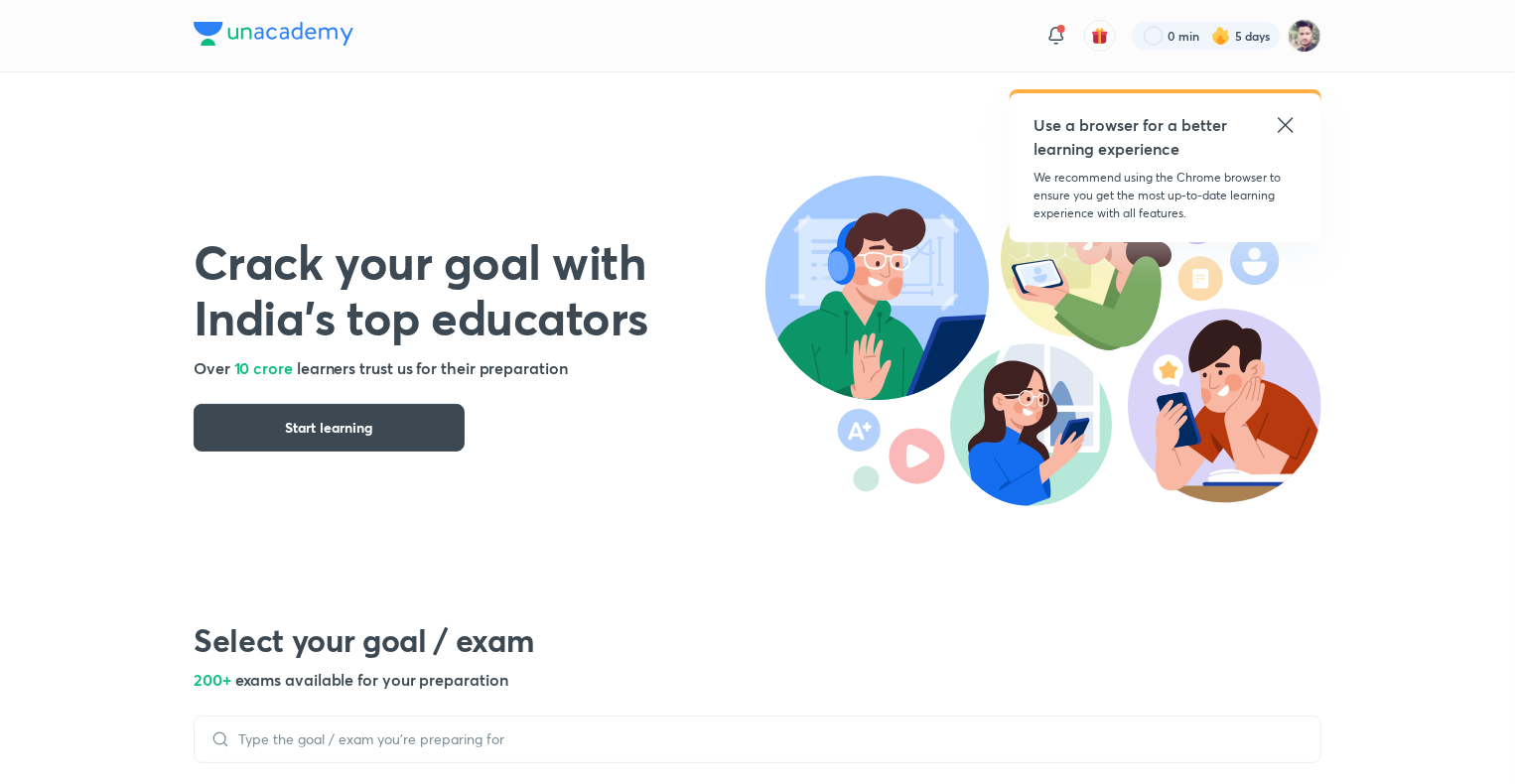 click 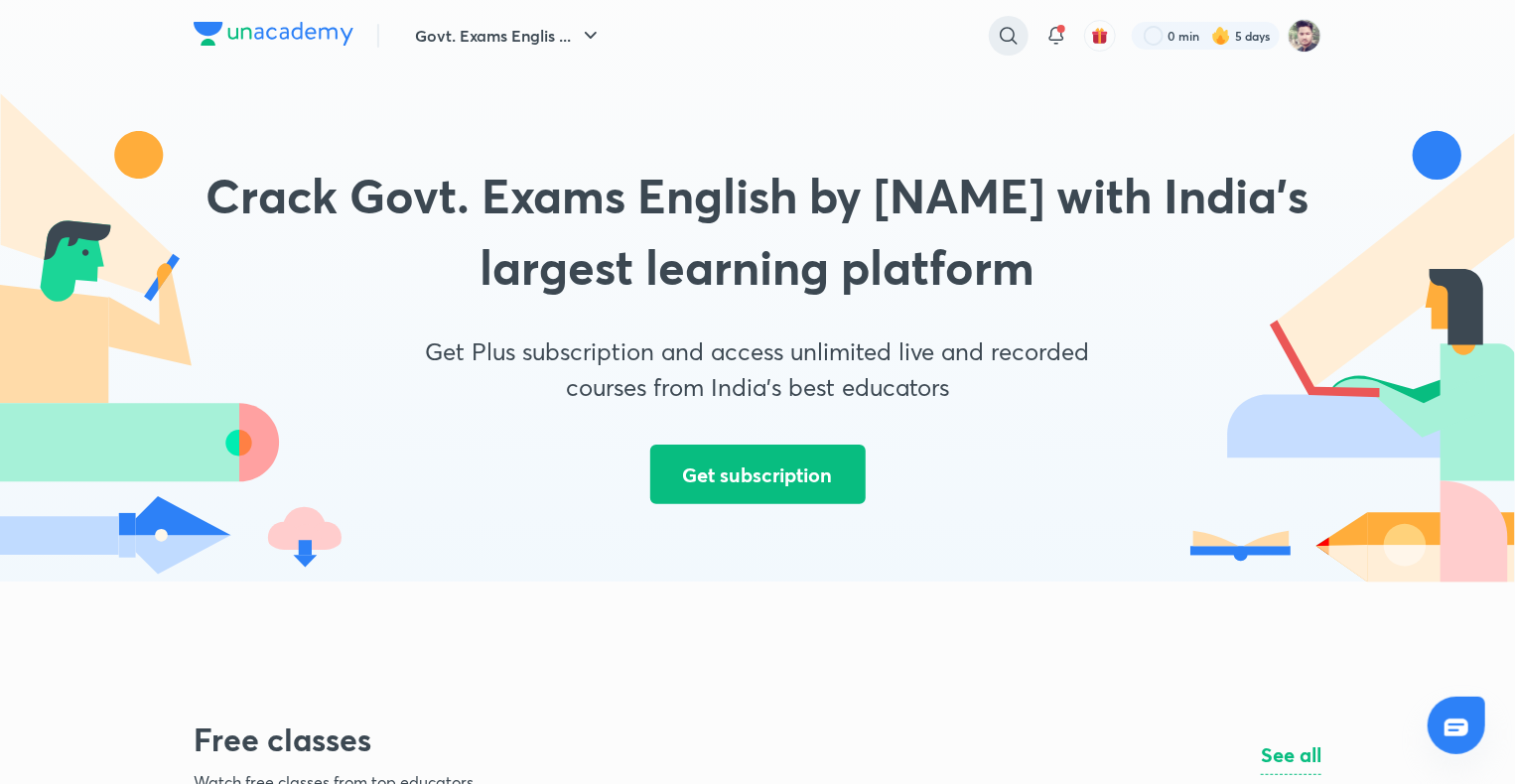 click 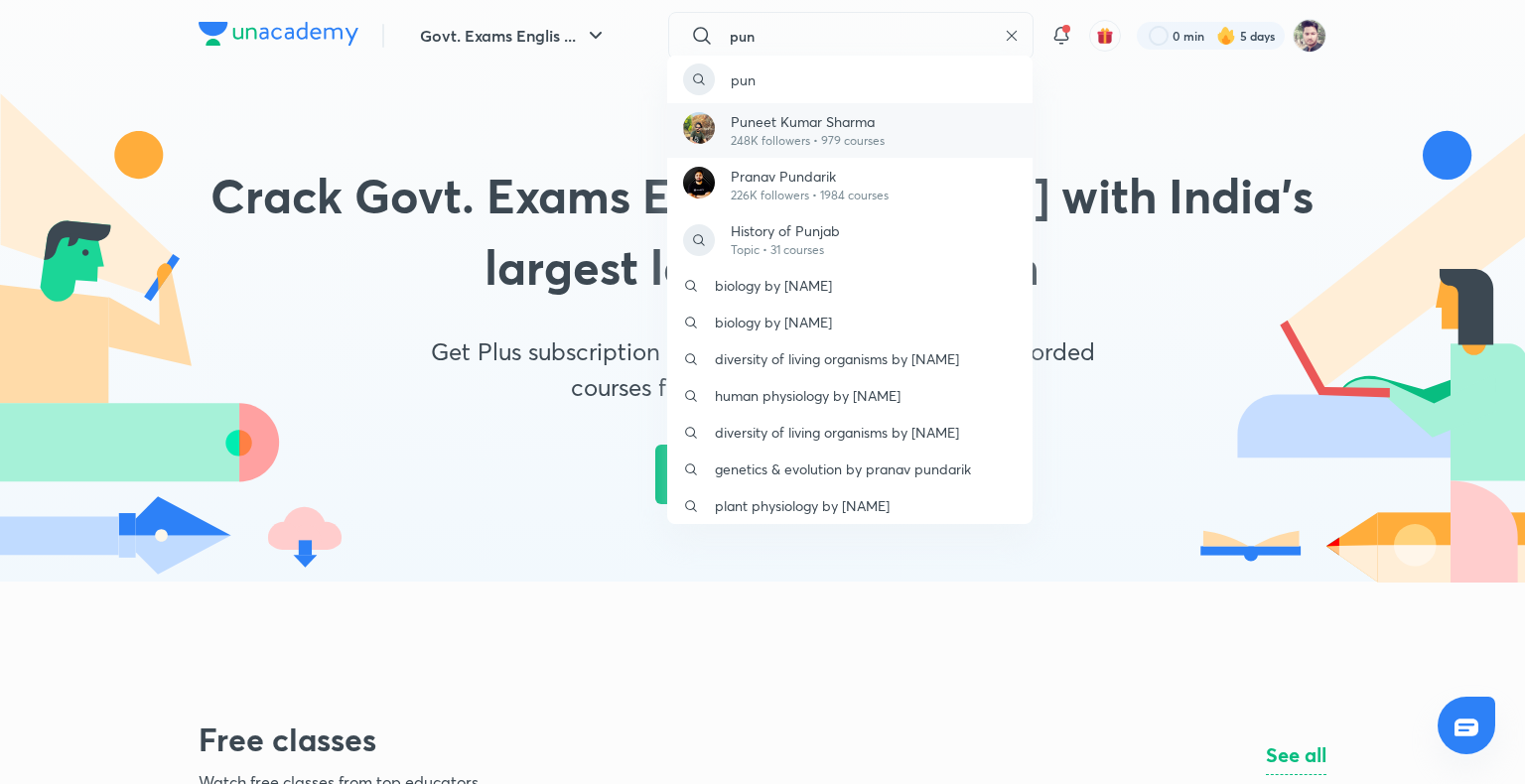 type on "pun" 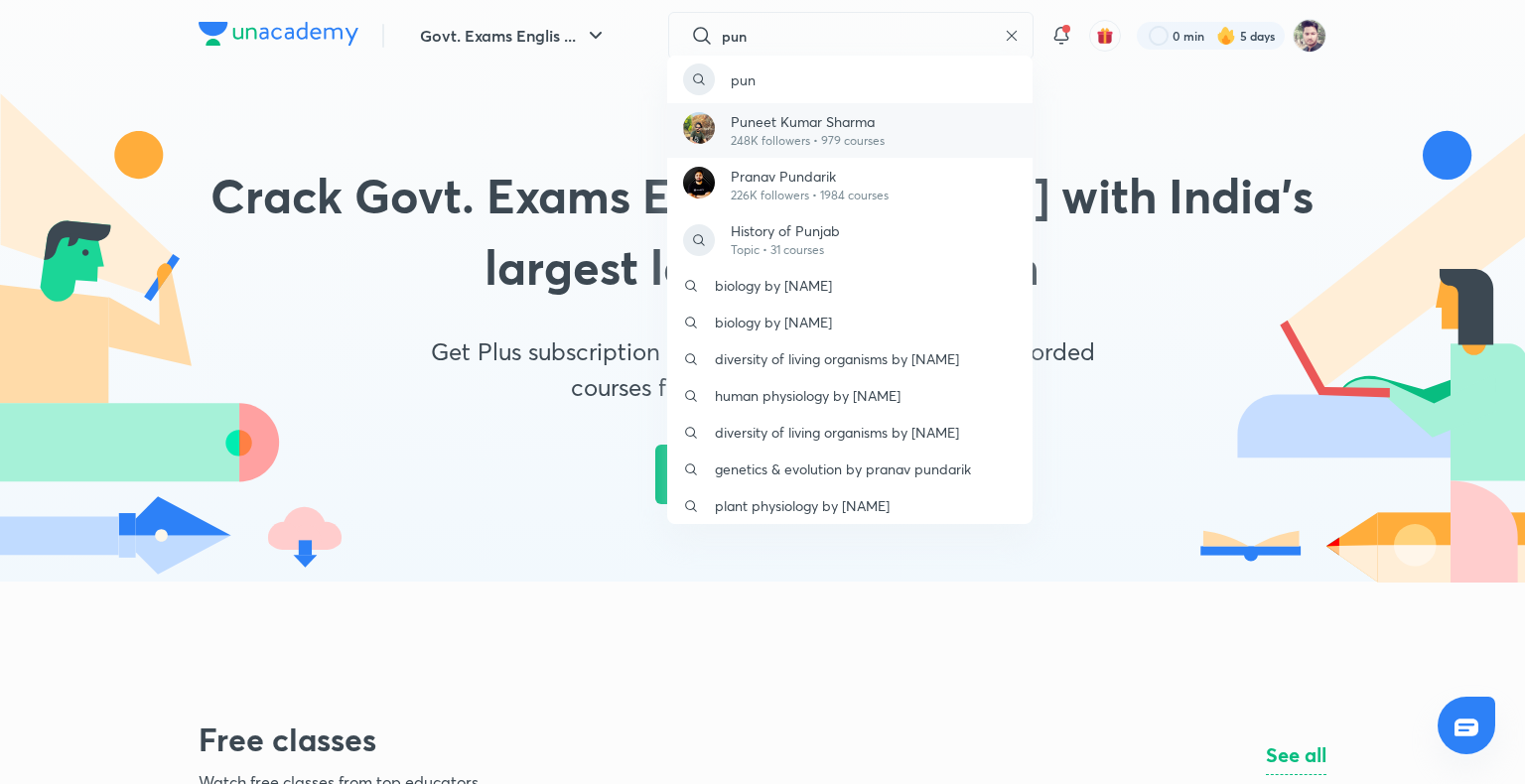 click on "Puneet Kumar Sharma" at bounding box center (807, 121) 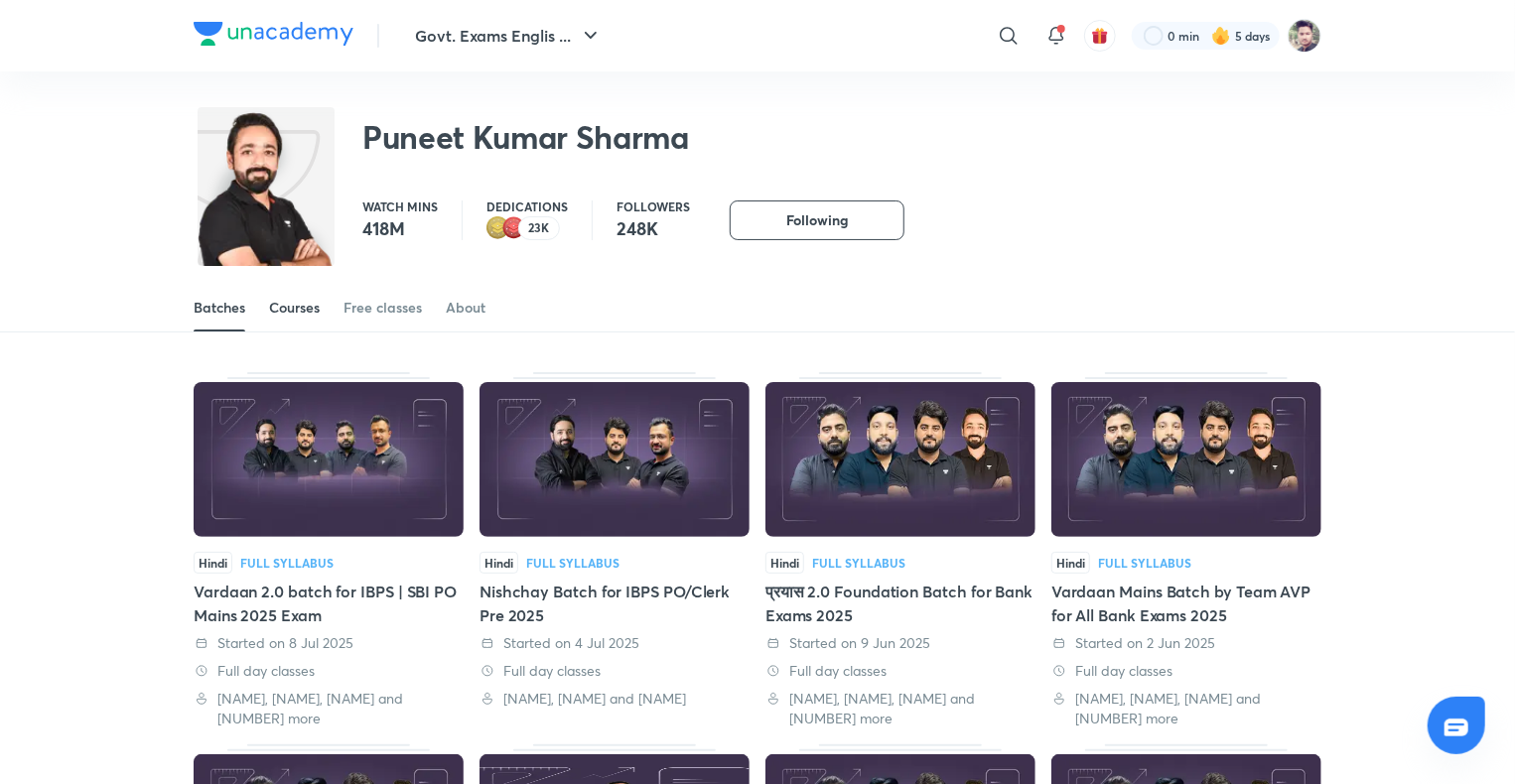 click on "Courses" at bounding box center [294, 308] 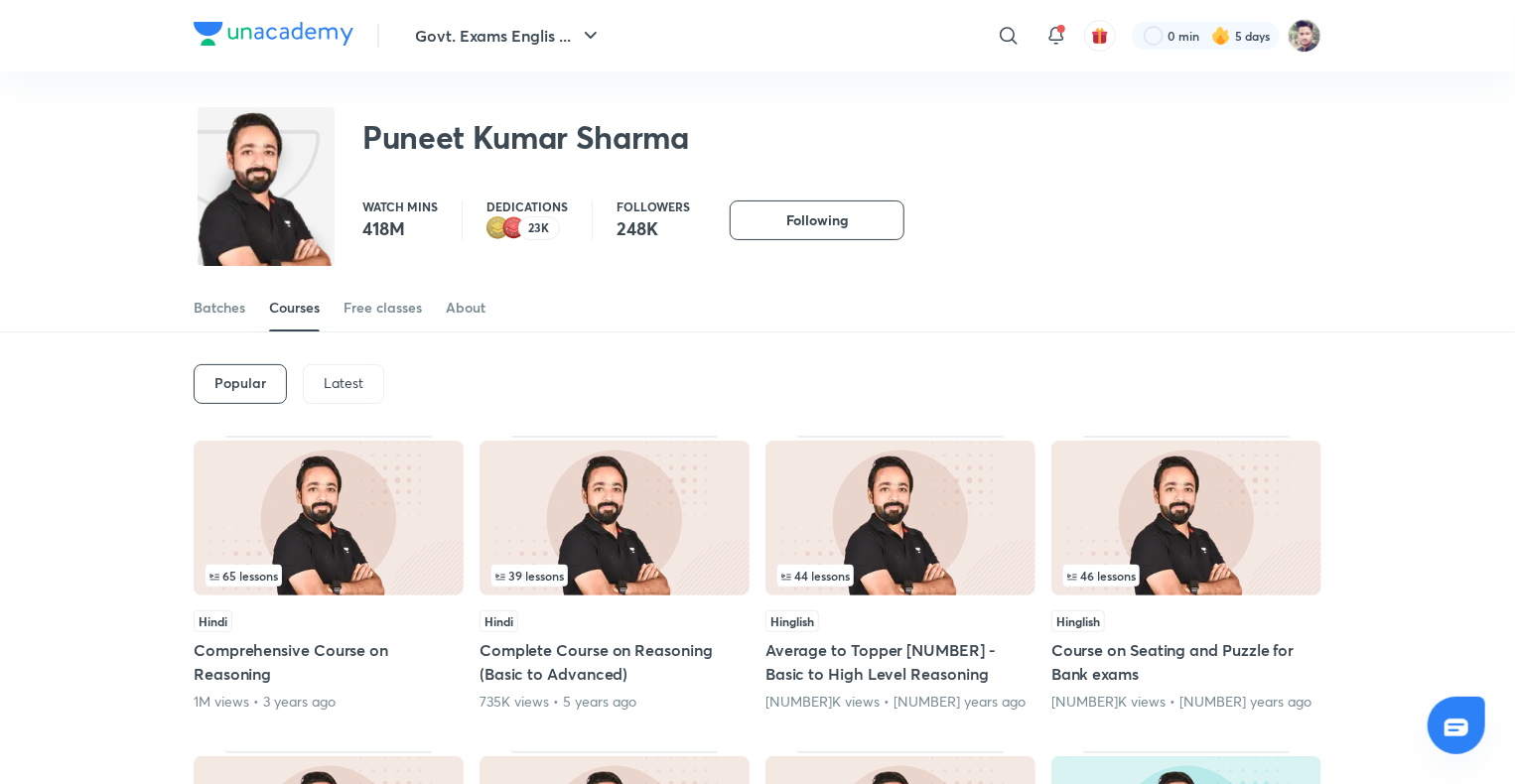 click on "Latest" at bounding box center (344, 384) 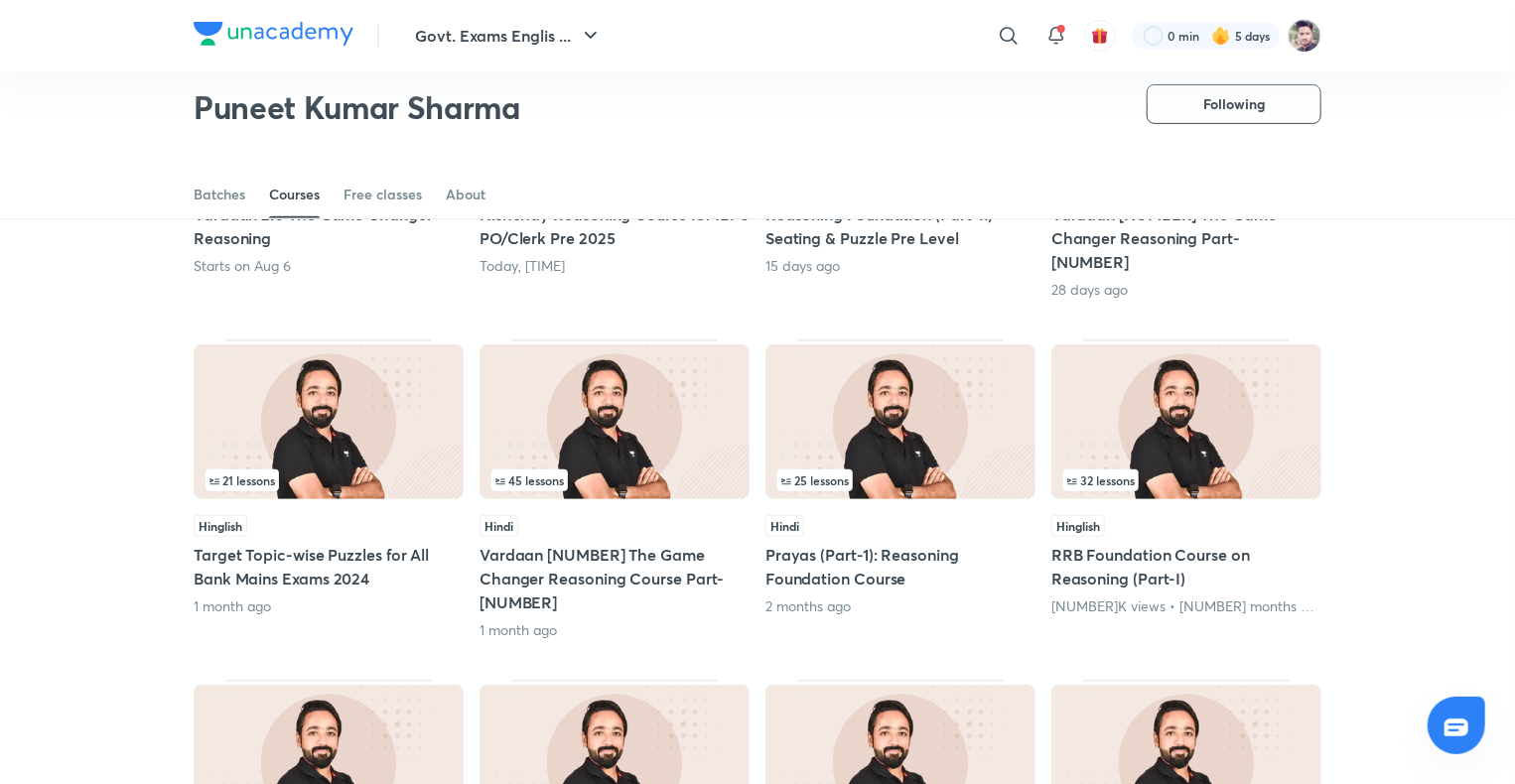 scroll, scrollTop: 383, scrollLeft: 0, axis: vertical 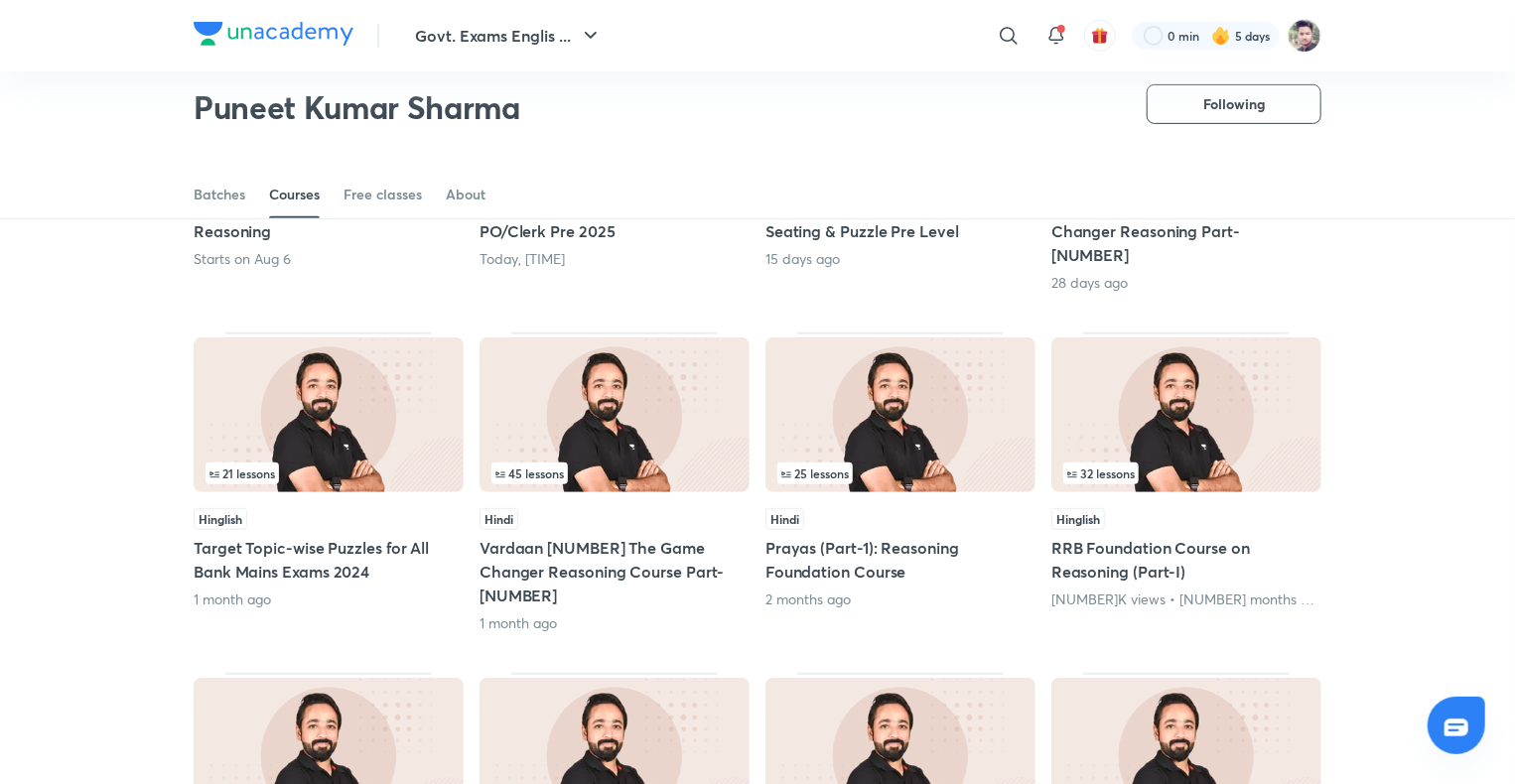 click at bounding box center [615, 415] 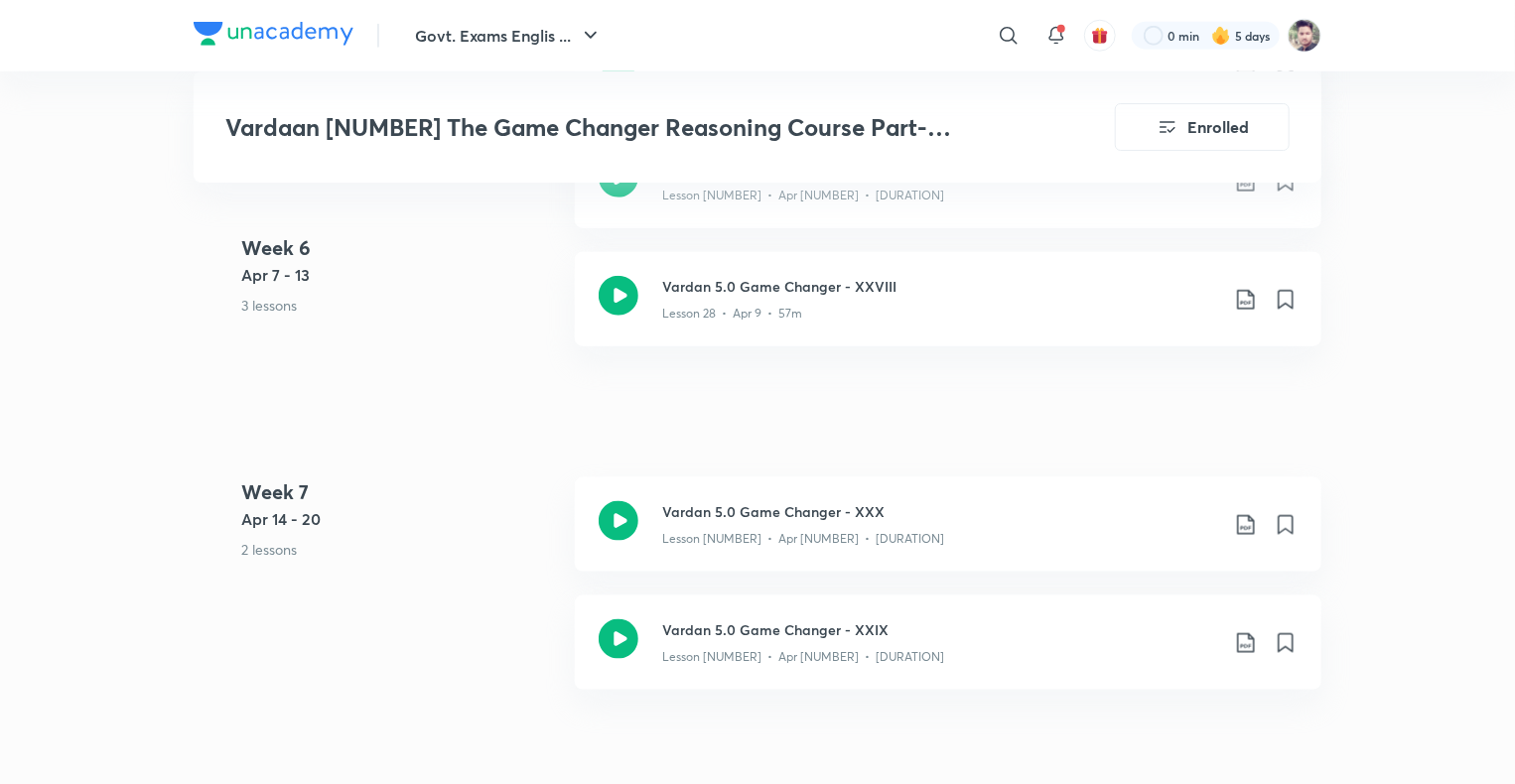 scroll, scrollTop: 4863, scrollLeft: 0, axis: vertical 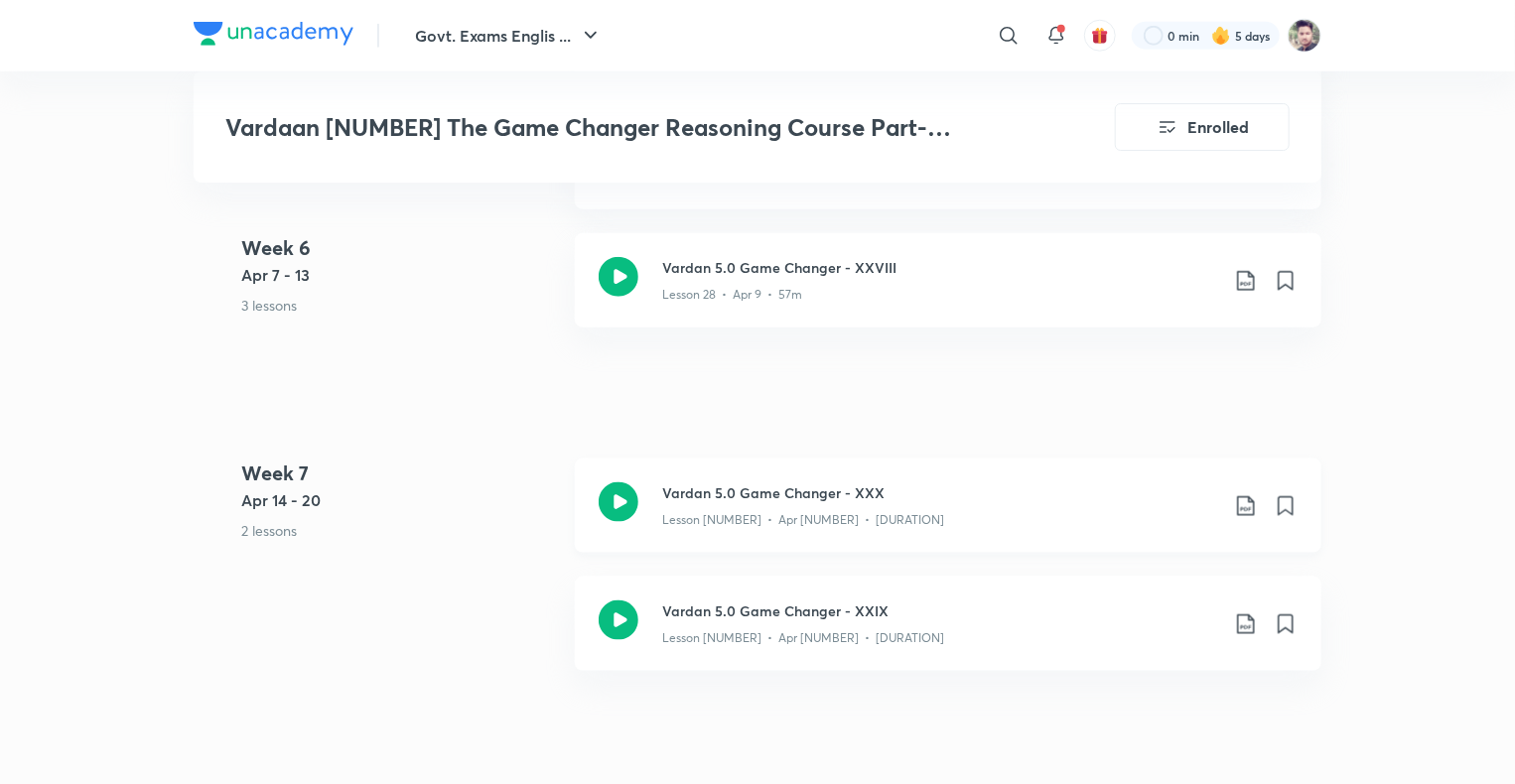 click on "Lesson [NUMBER]  •  Apr [NUMBER]  •  [DURATION]" at bounding box center (803, 520) 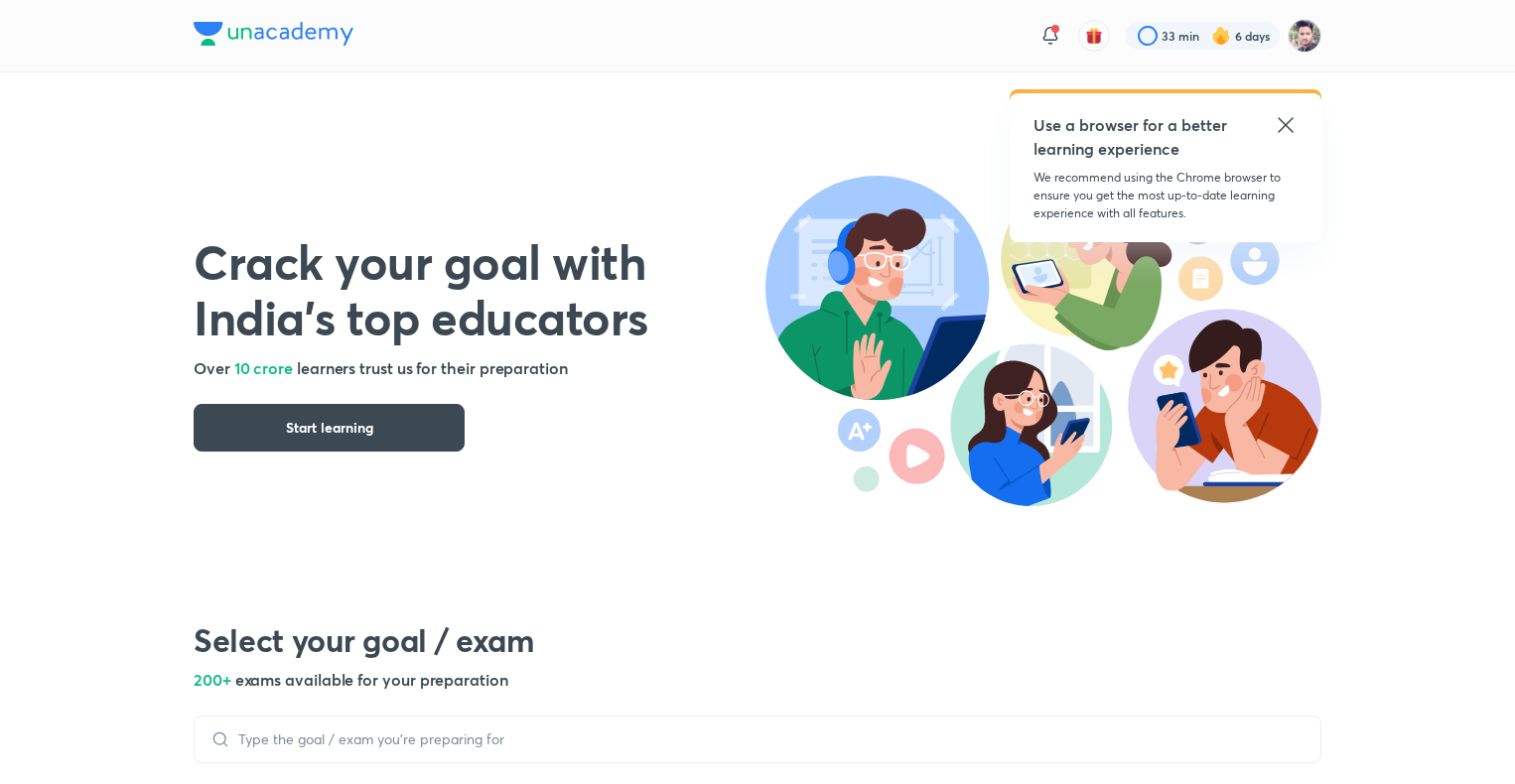 scroll, scrollTop: 0, scrollLeft: 0, axis: both 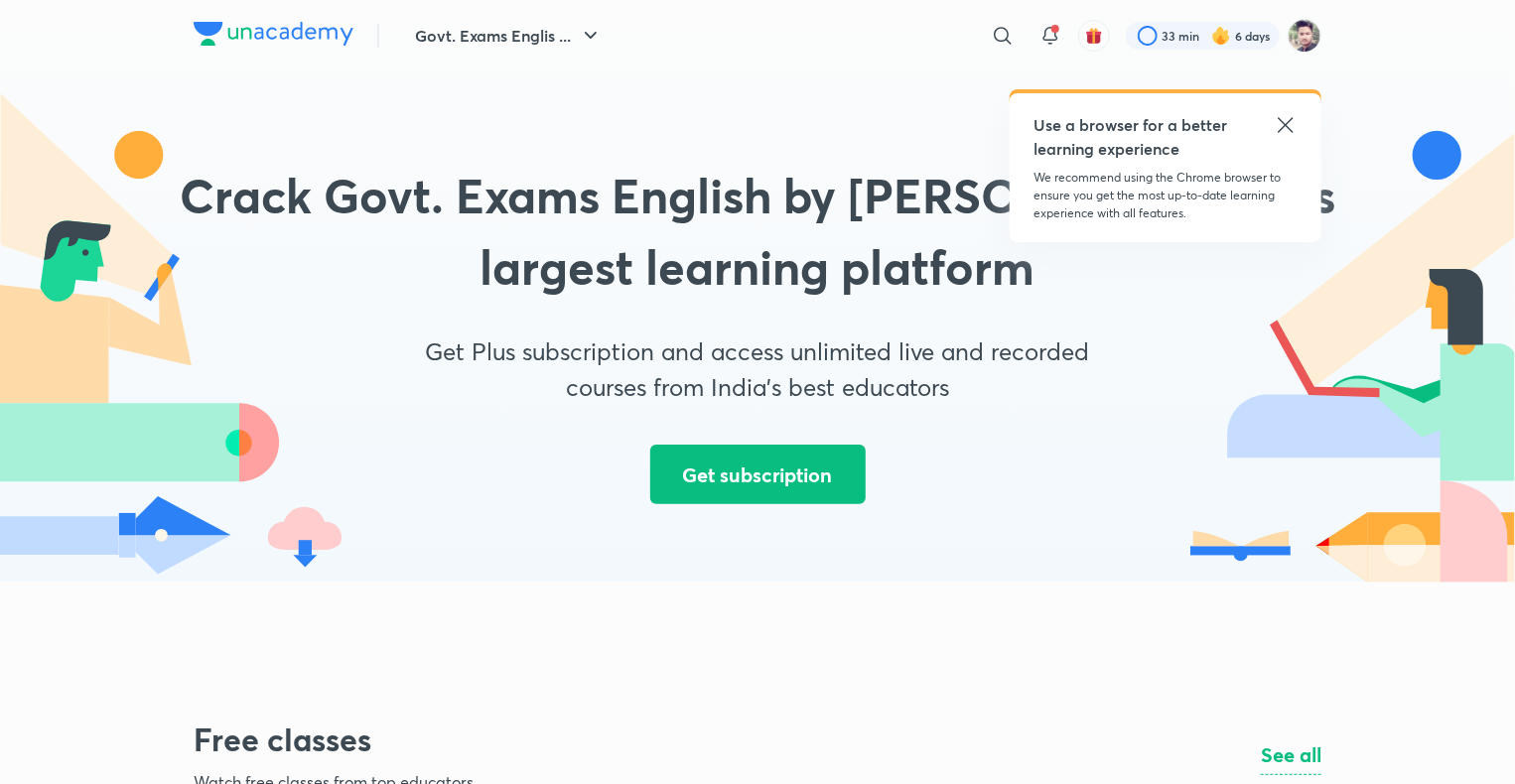 drag, startPoint x: 1320, startPoint y: 140, endPoint x: 1283, endPoint y: 118, distance: 43.046487 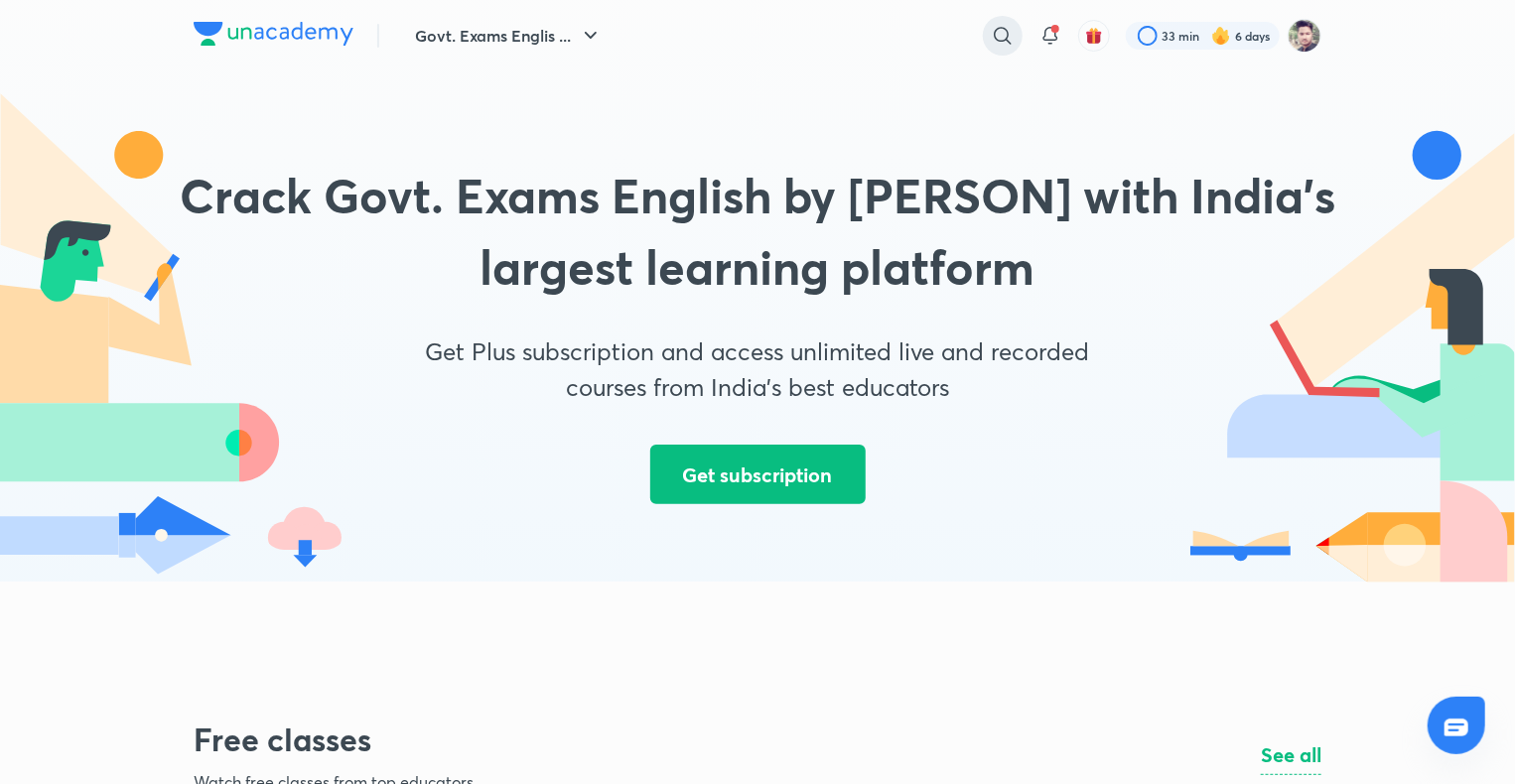 click 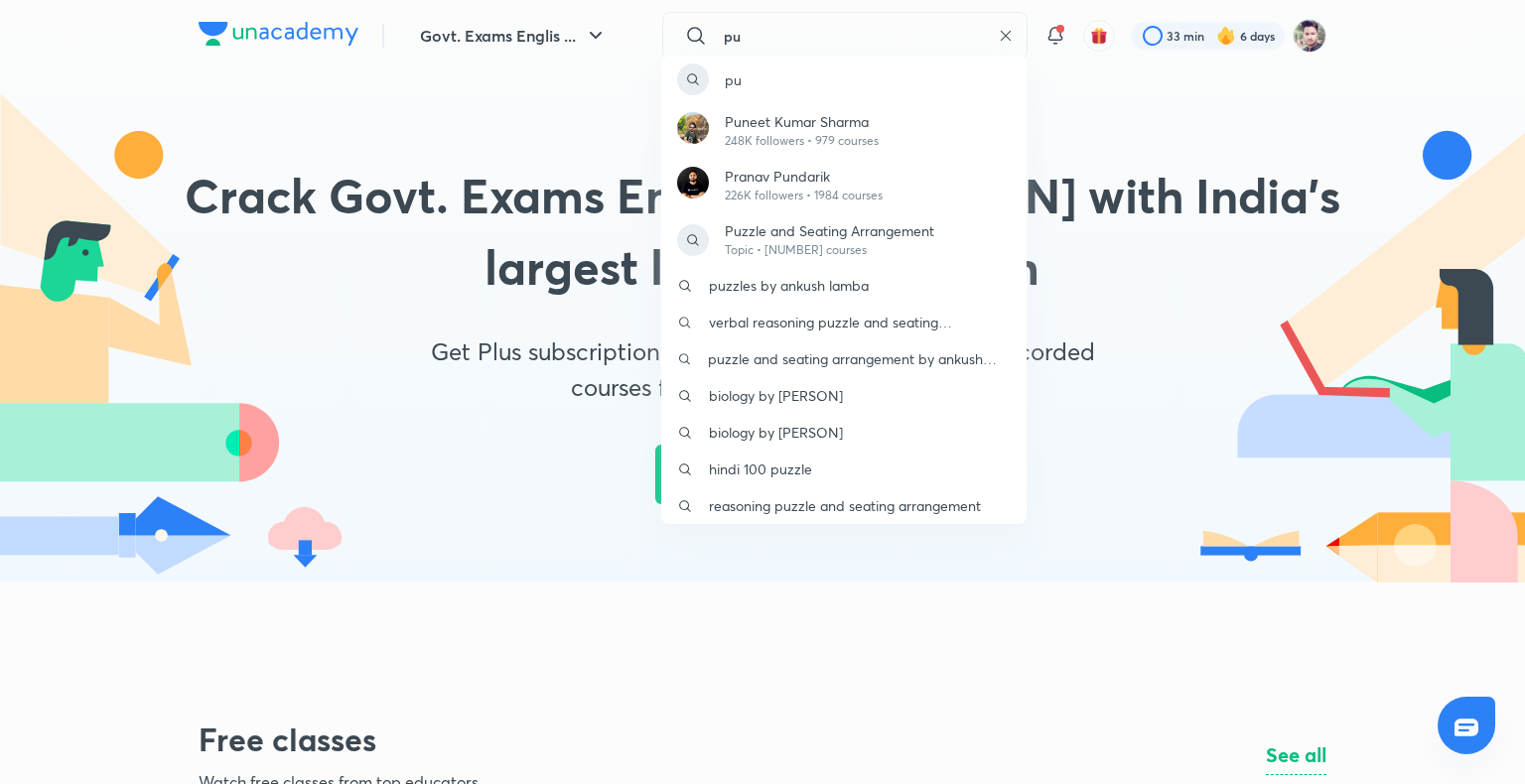 type on "pu" 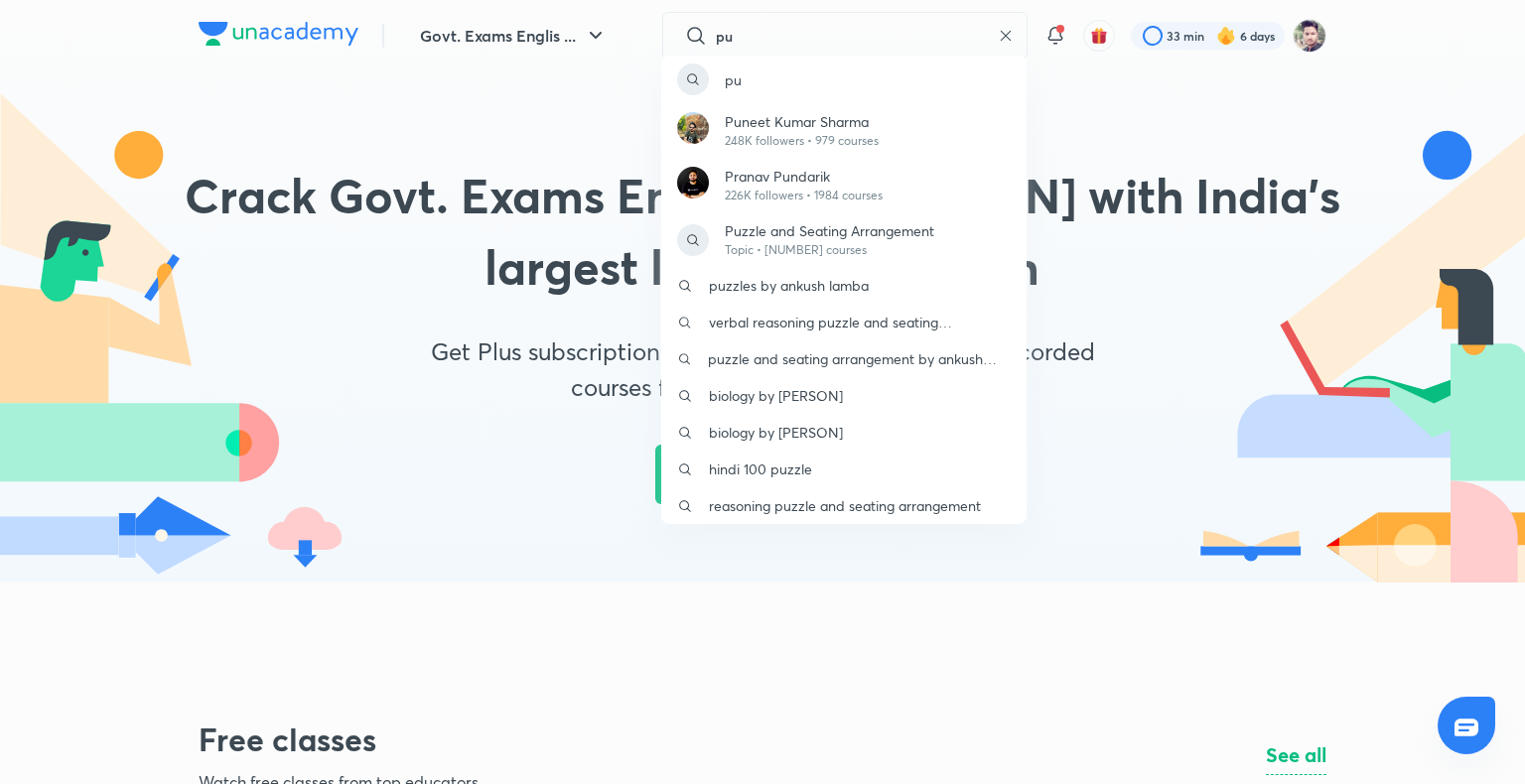 click on "pu Puneet Kumar Sharma 248K followers • 979 courses Pranav Pundarik 226K followers • 1984 courses Puzzle and Seating Arrangement Topic • 194 courses puzzles by ankush lamba verbal reasoning puzzle and seating arrangement puzzle and seating arrangement by ankush lamba biology by pranav pundarik biology by pr anav pundarik hindi 100 puzzle reasoning puzzle and seating arrangement" at bounding box center [762, 392] 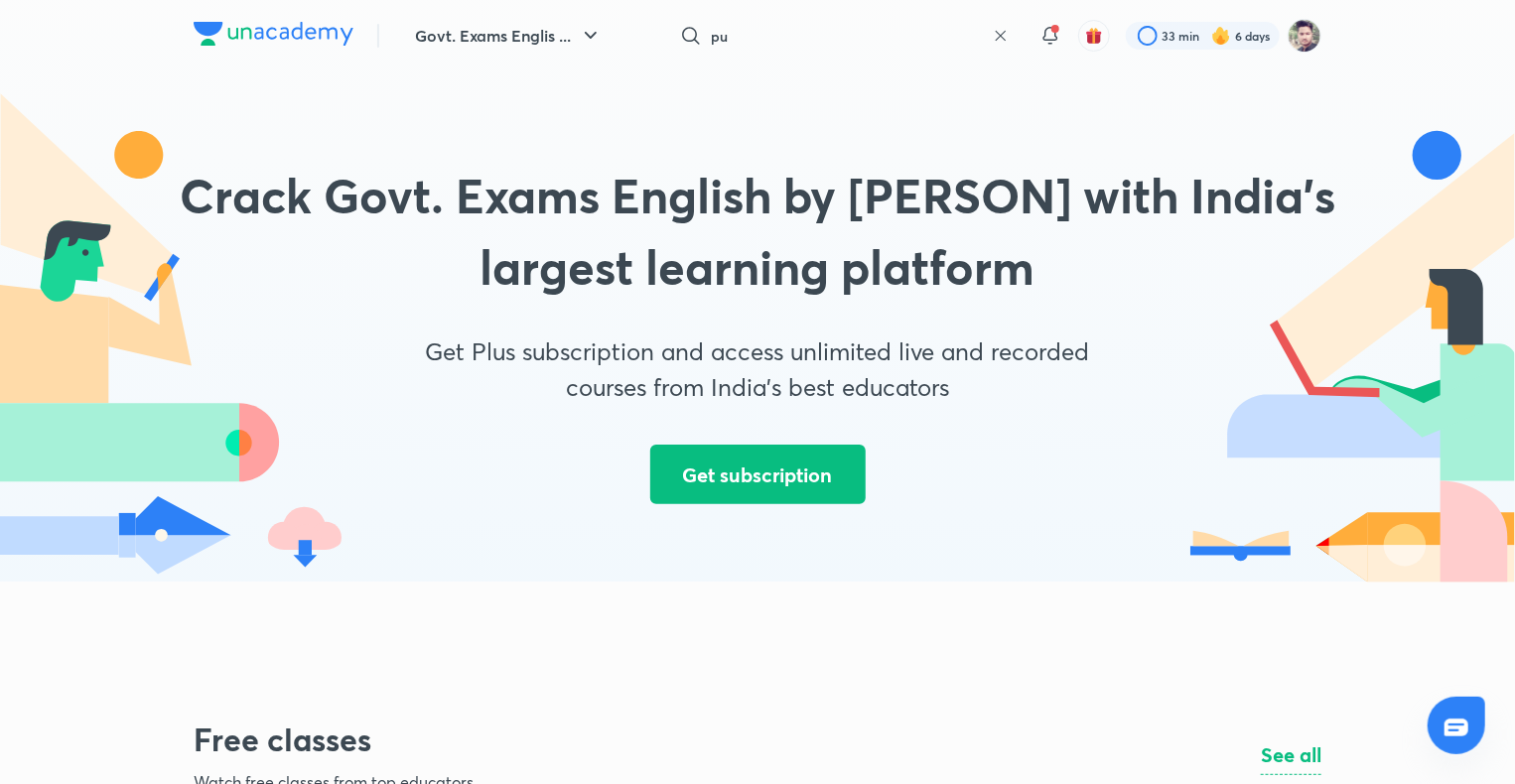 click 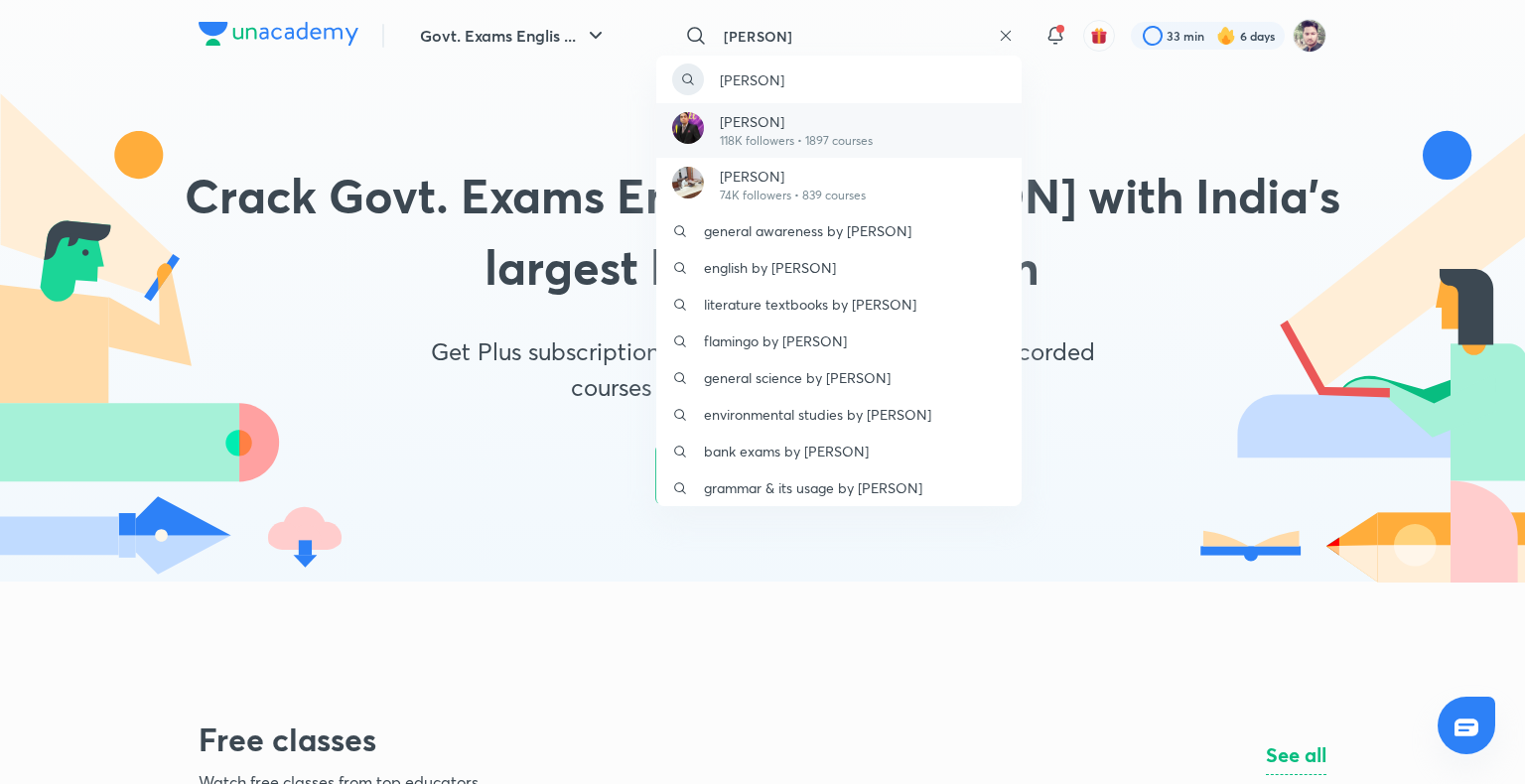 type on "abhij" 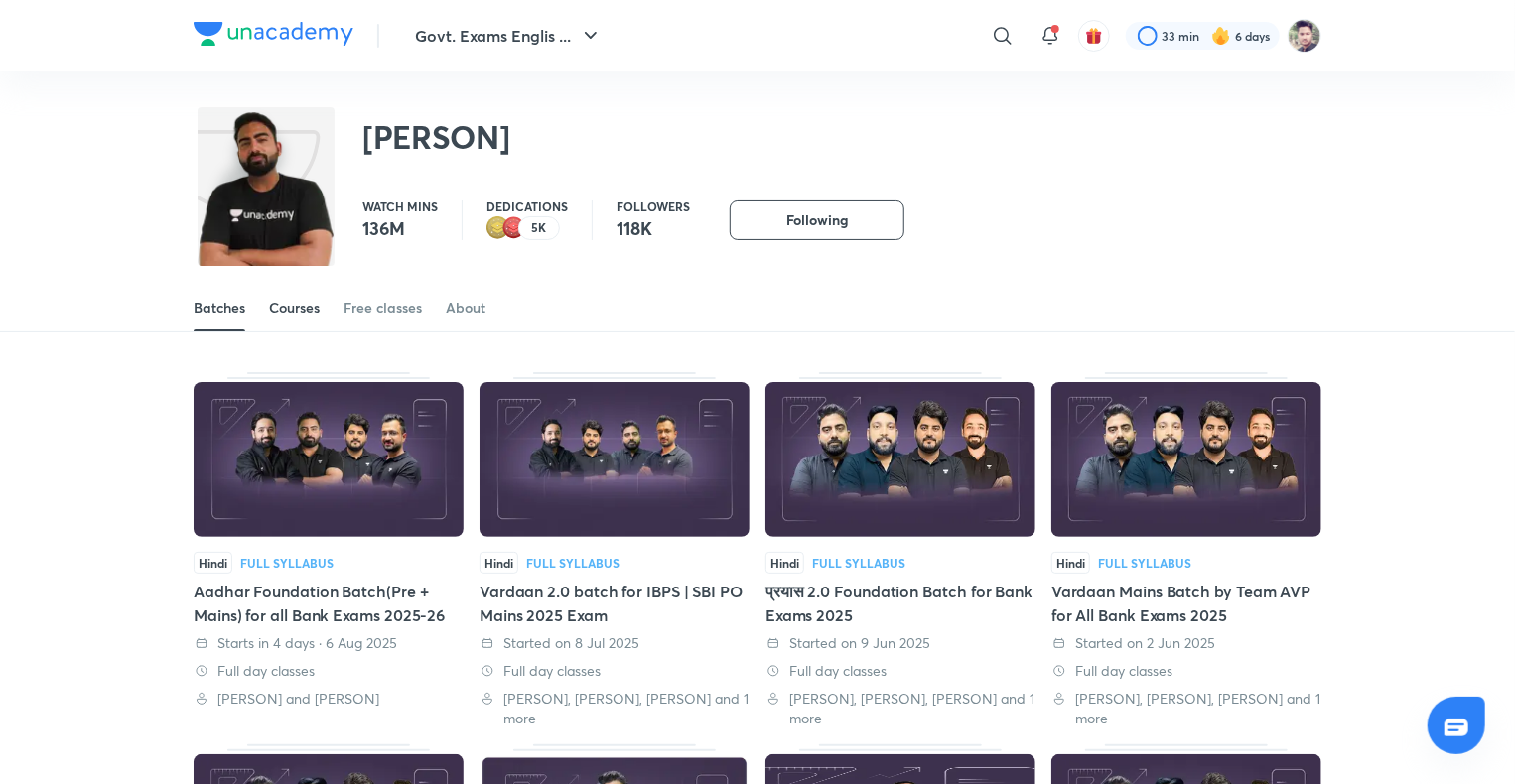 click on "Courses" at bounding box center (294, 308) 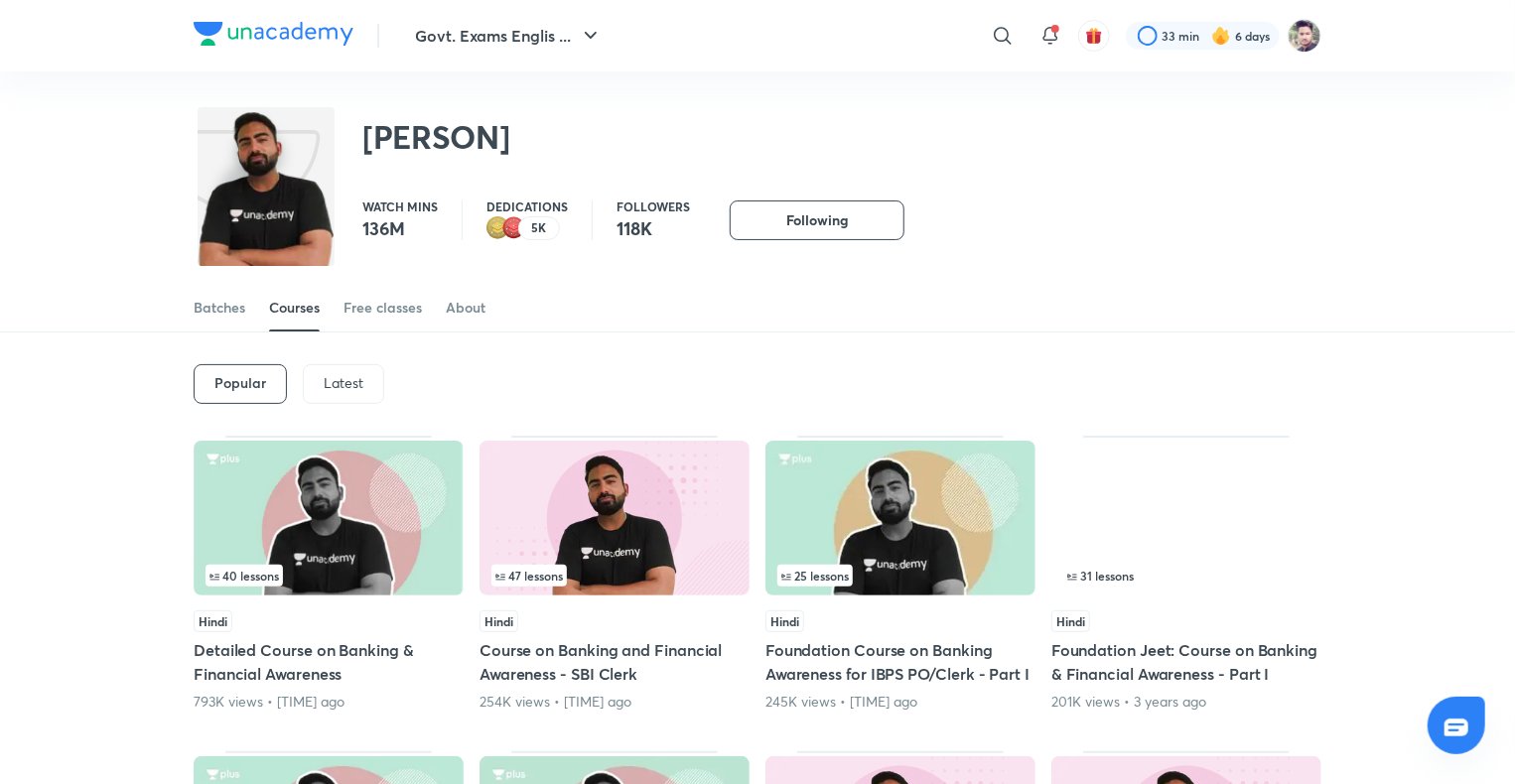 click on "Latest" at bounding box center (344, 384) 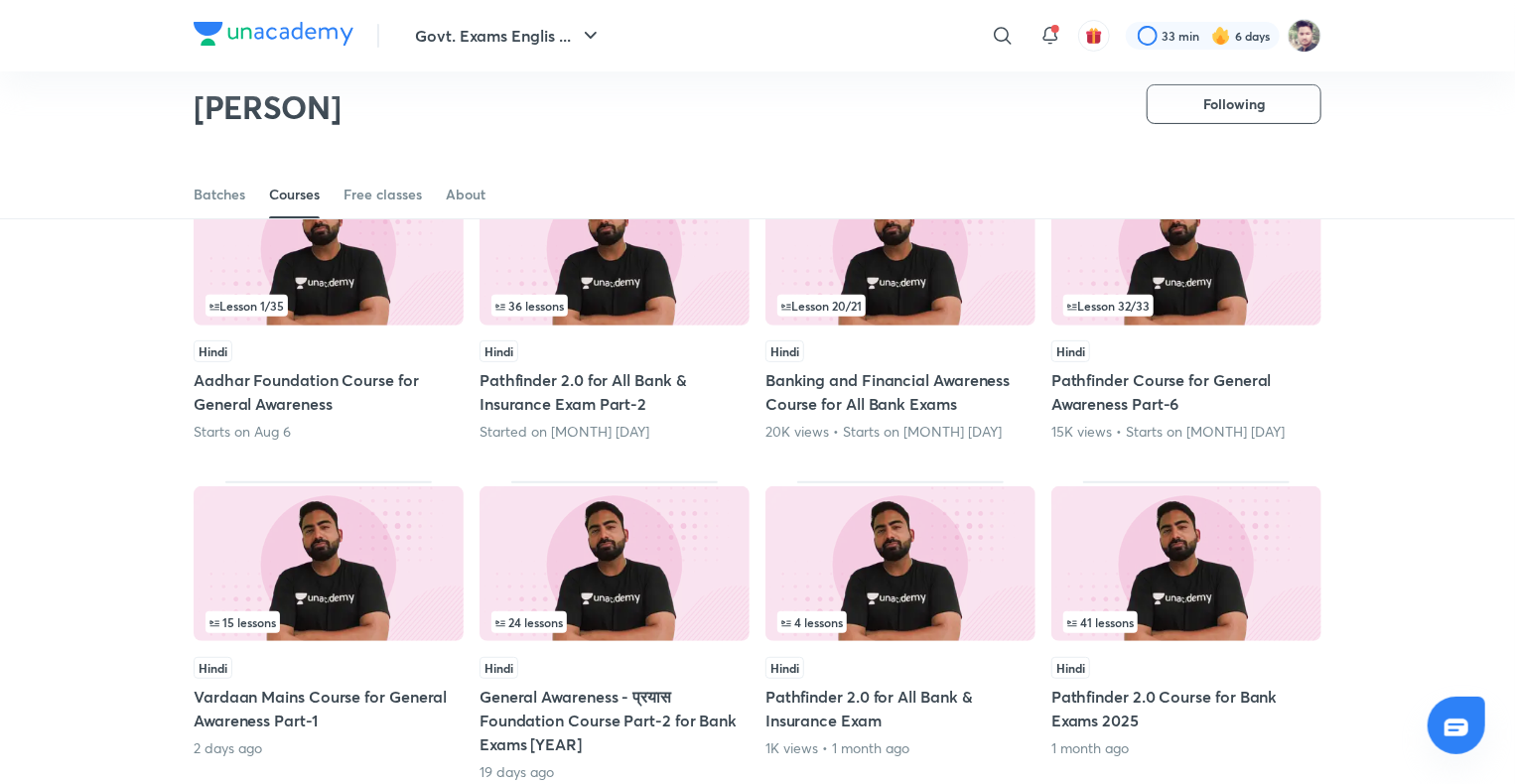 scroll, scrollTop: 284, scrollLeft: 0, axis: vertical 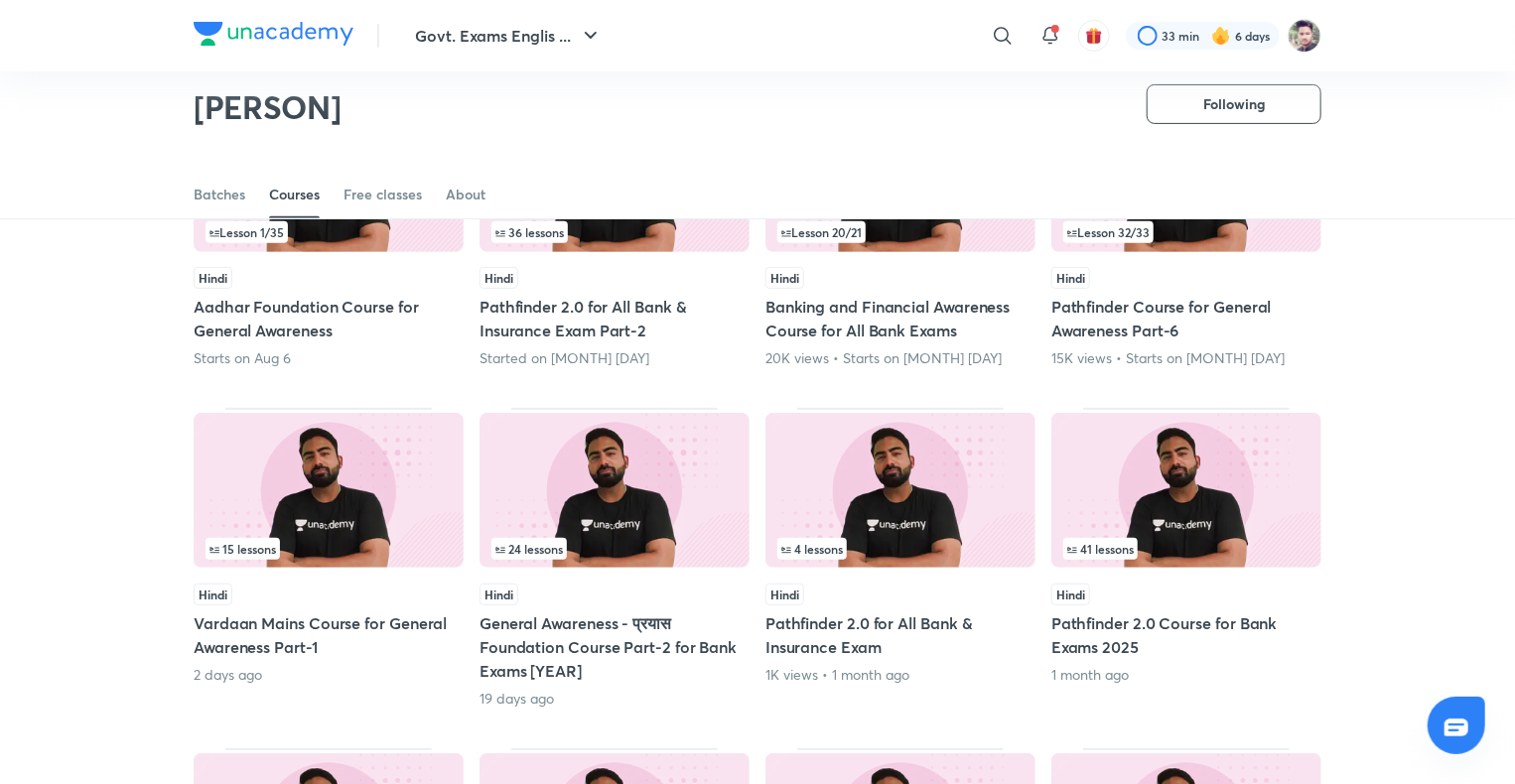 click at bounding box center (1186, 490) 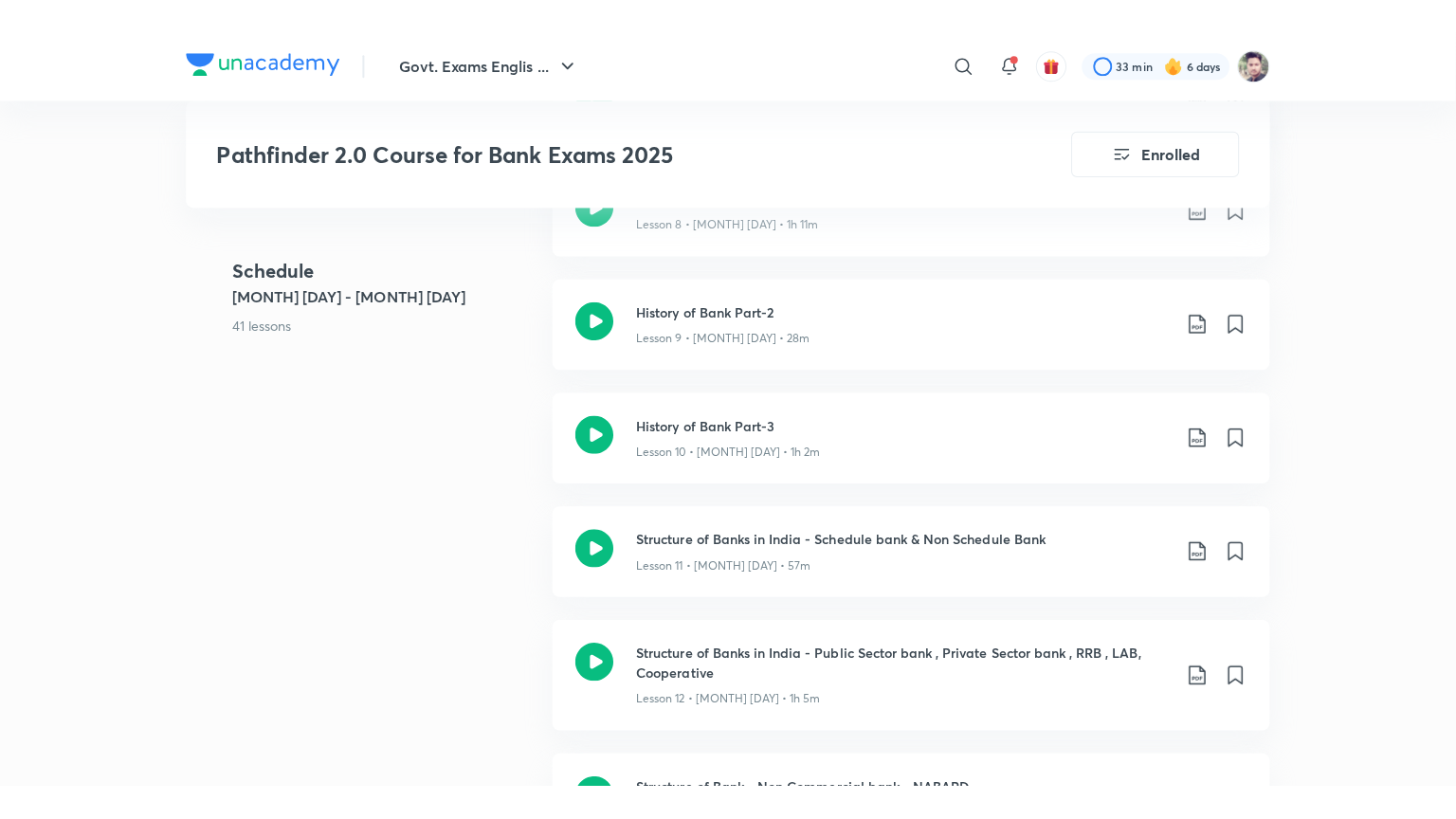 scroll, scrollTop: 1991, scrollLeft: 0, axis: vertical 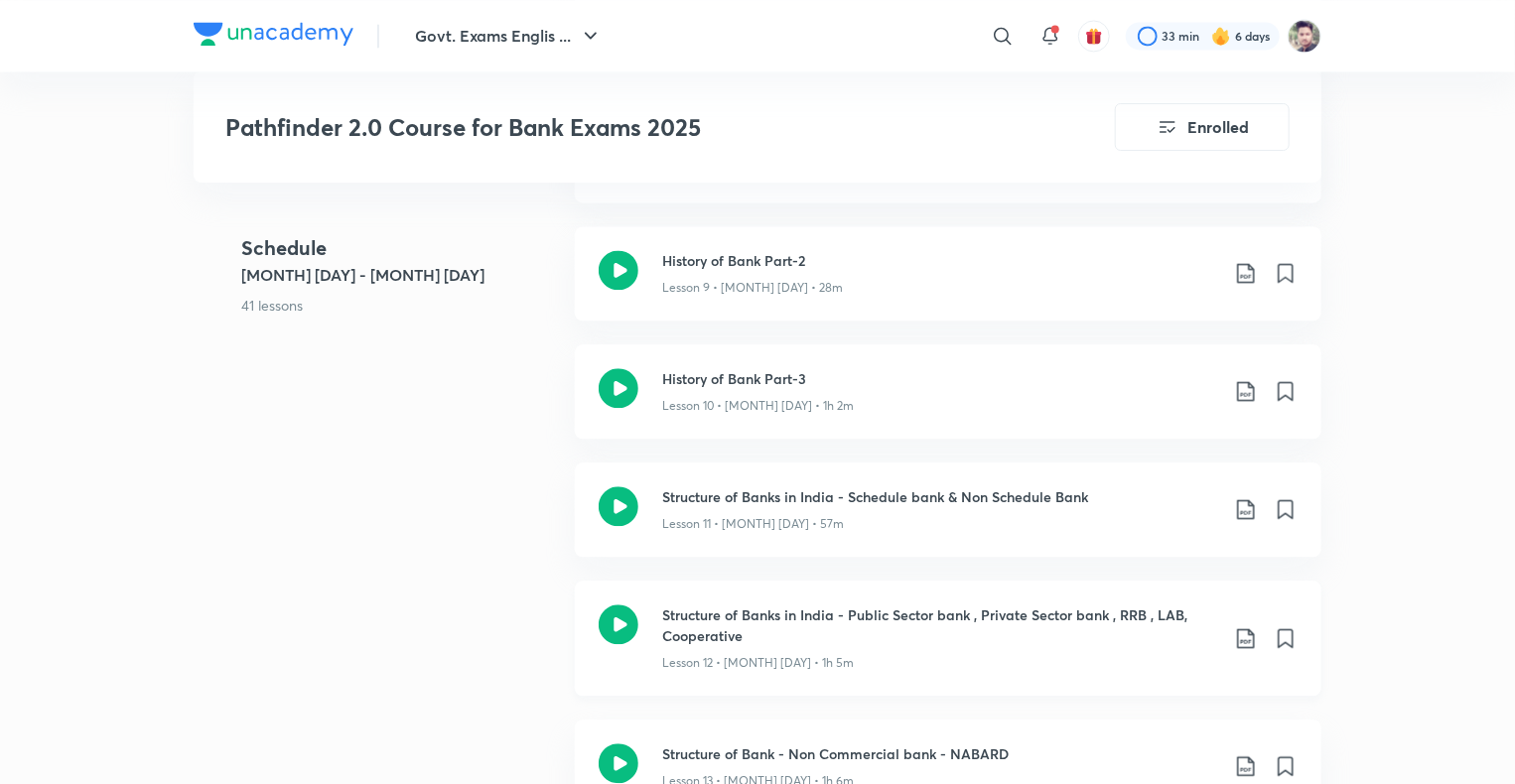 click on "Structure of Banks in India - Public Sector bank , Private Sector bank , RRB , LAB, Cooperative" at bounding box center (940, 625) 